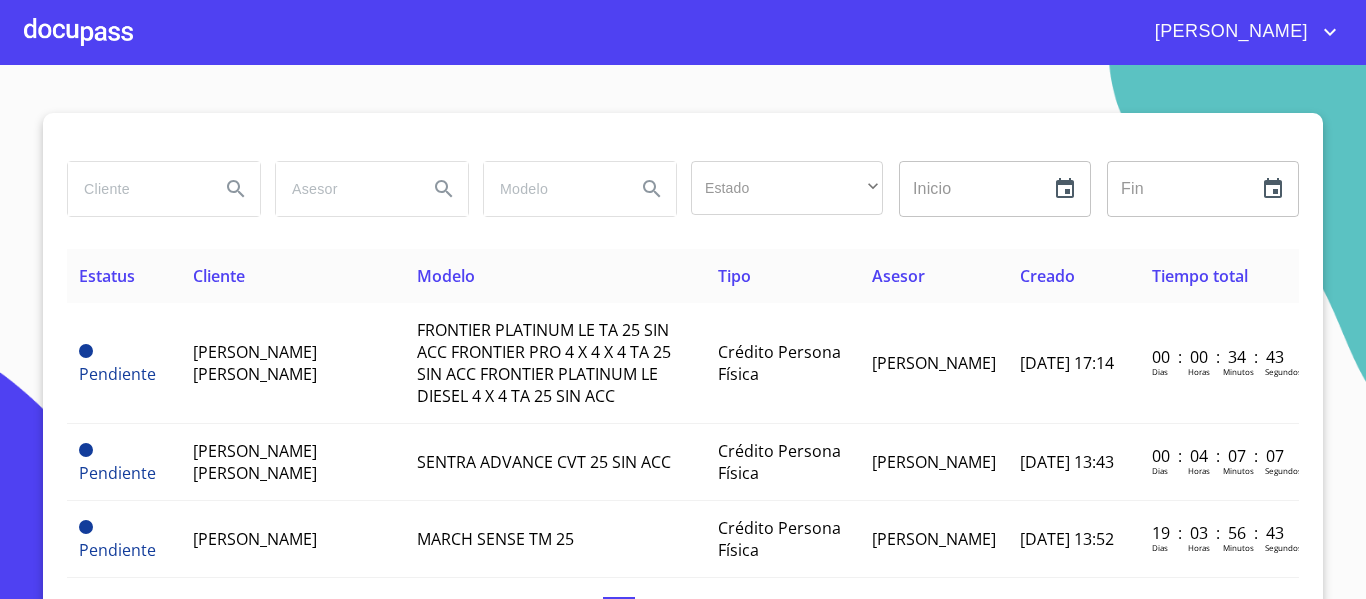 scroll, scrollTop: 0, scrollLeft: 0, axis: both 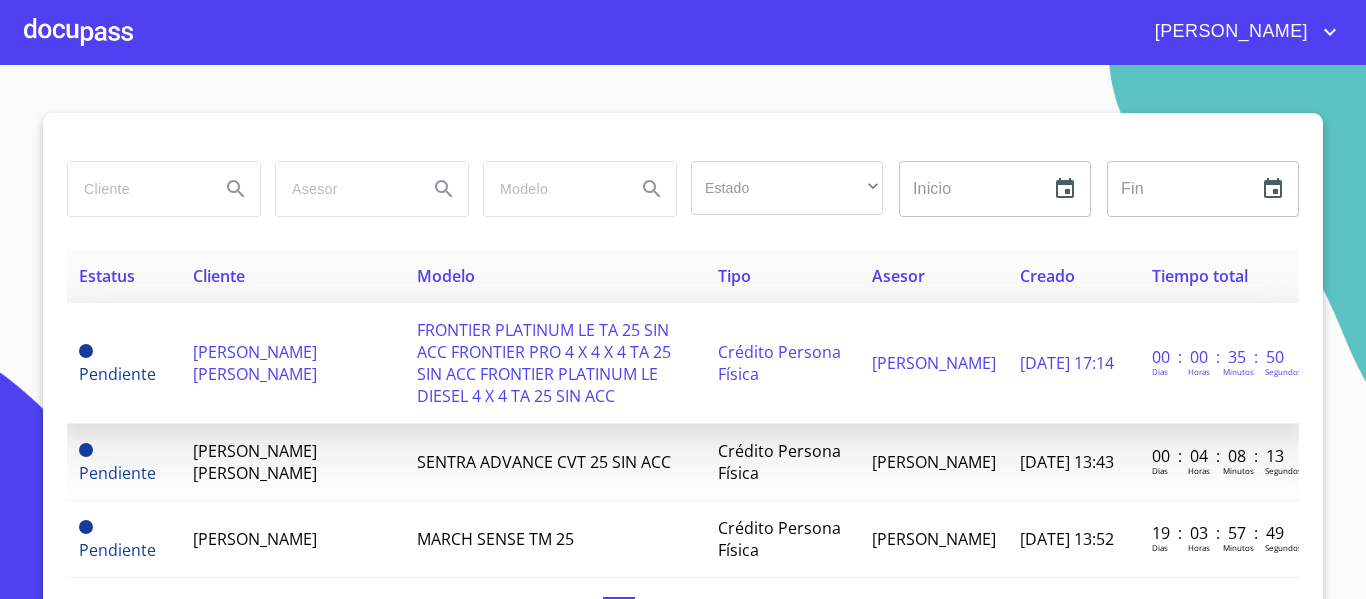 click on "FRONTIER PLATINUM LE TA 25 SIN ACC FRONTIER PRO 4 X 4 X 4 TA 25 SIN ACC FRONTIER PLATINUM LE DIESEL 4 X 4 TA 25 SIN ACC" at bounding box center [556, 363] 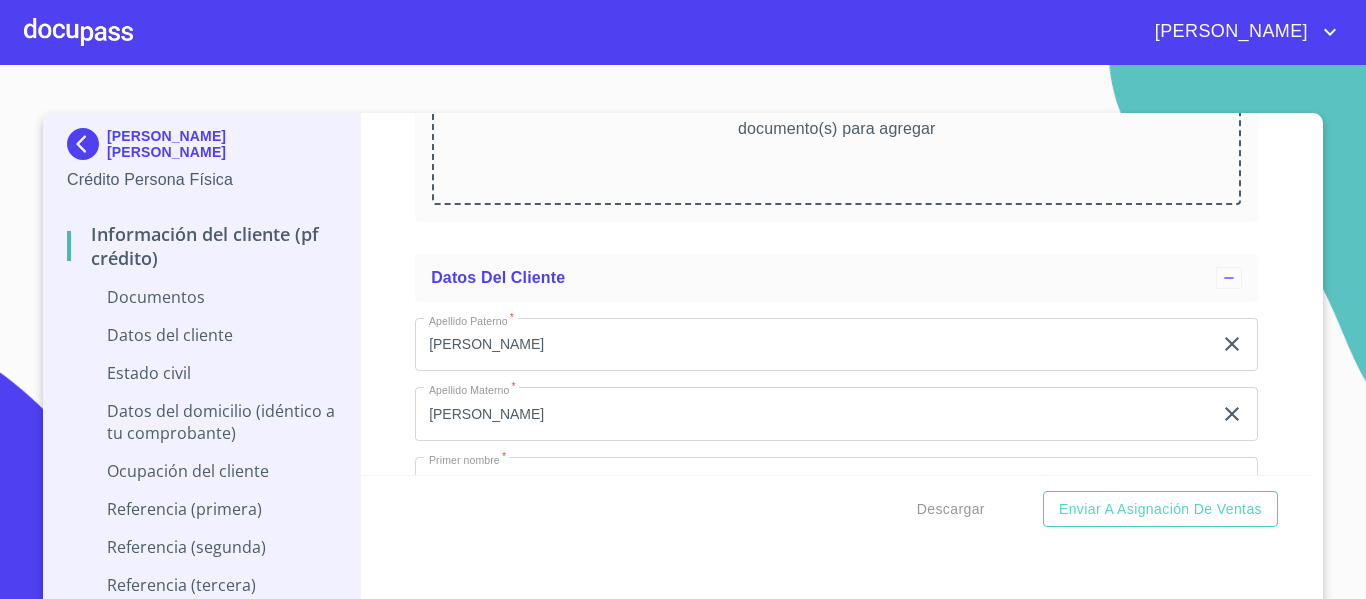 scroll, scrollTop: 2600, scrollLeft: 0, axis: vertical 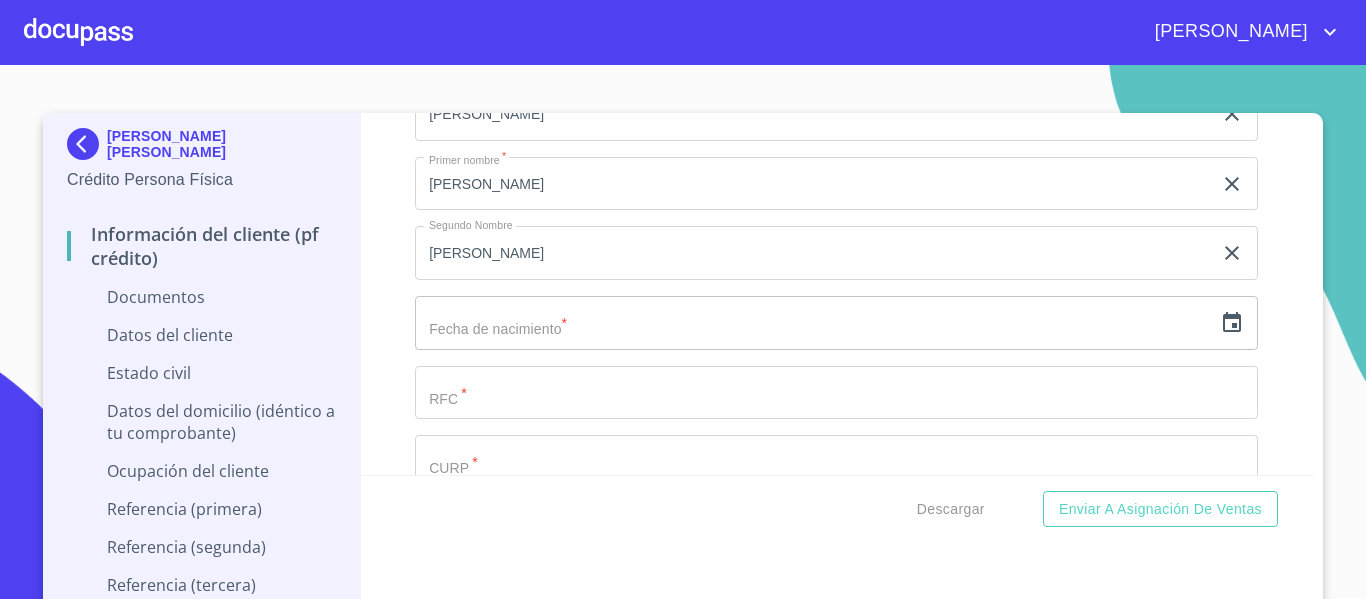 click on "​" at bounding box center [836, 323] 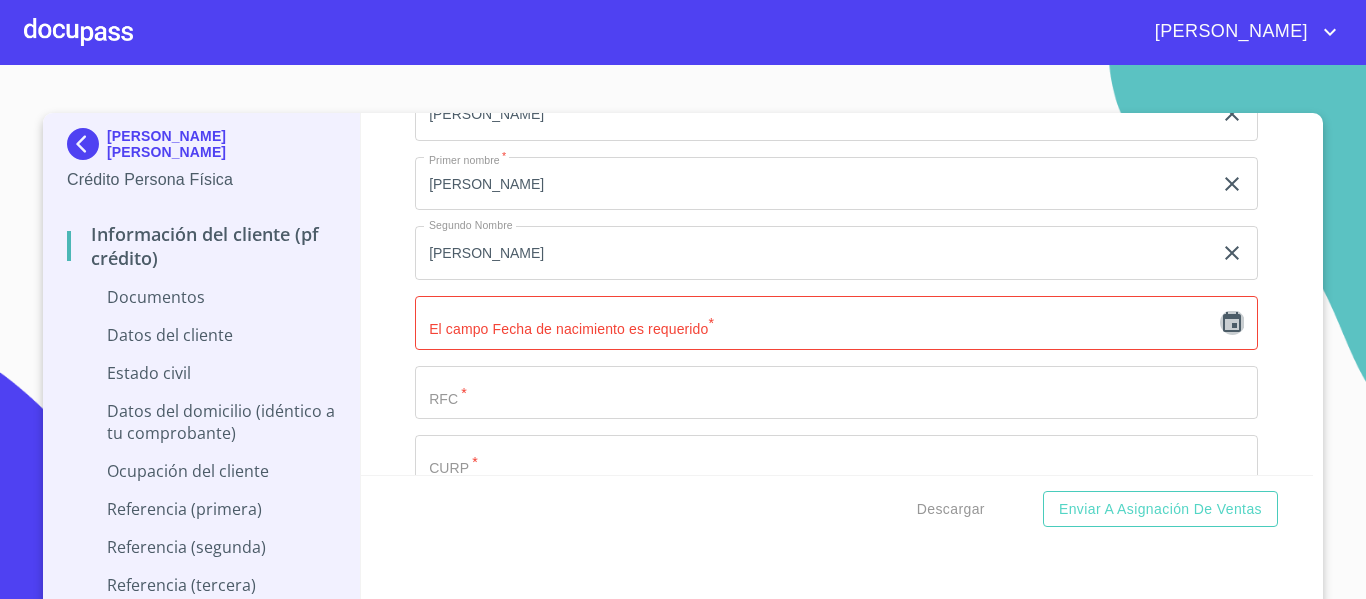 click 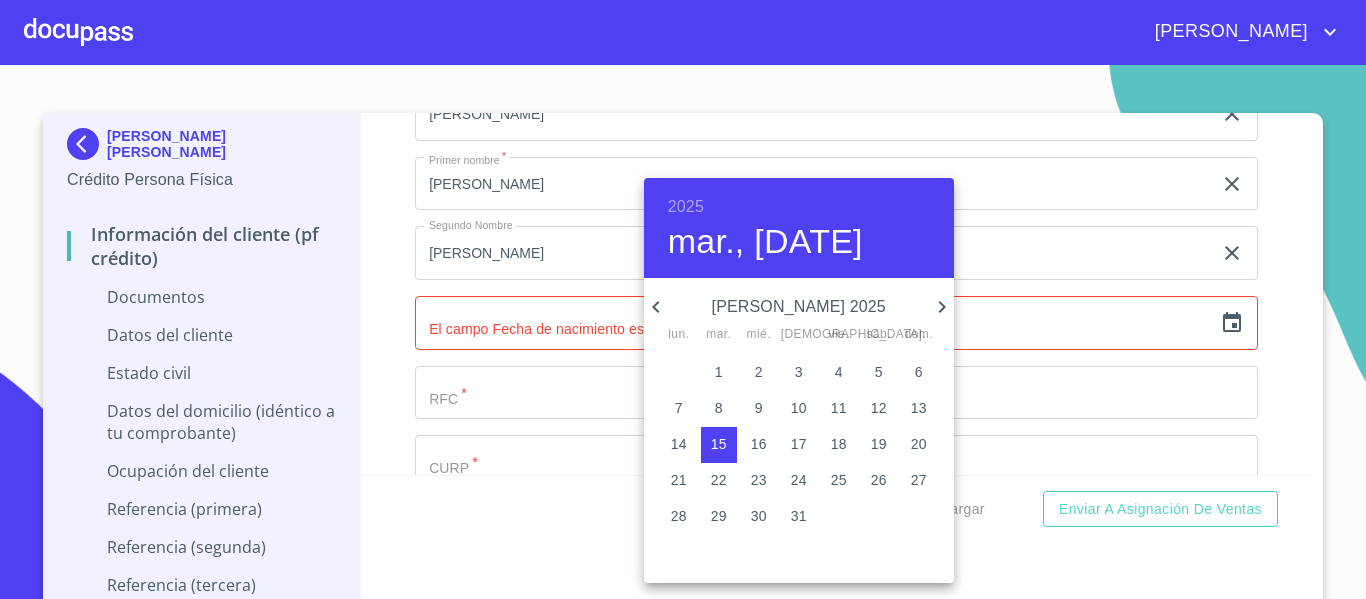 click on "2025" at bounding box center (686, 207) 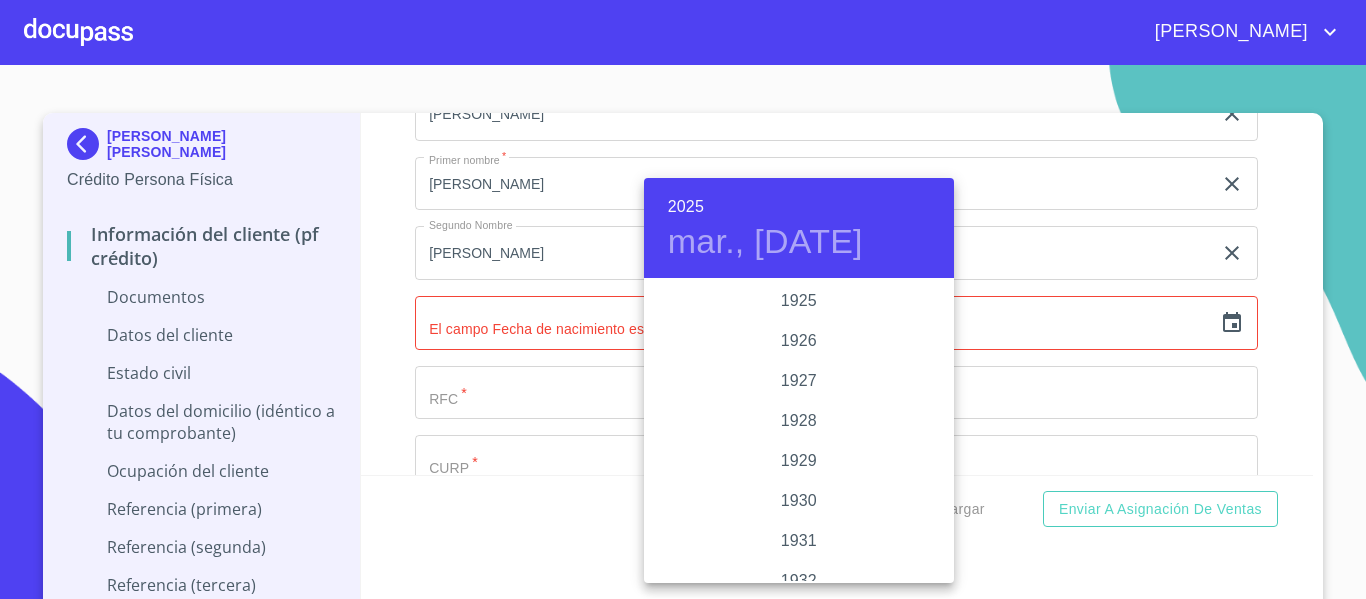 scroll, scrollTop: 3880, scrollLeft: 0, axis: vertical 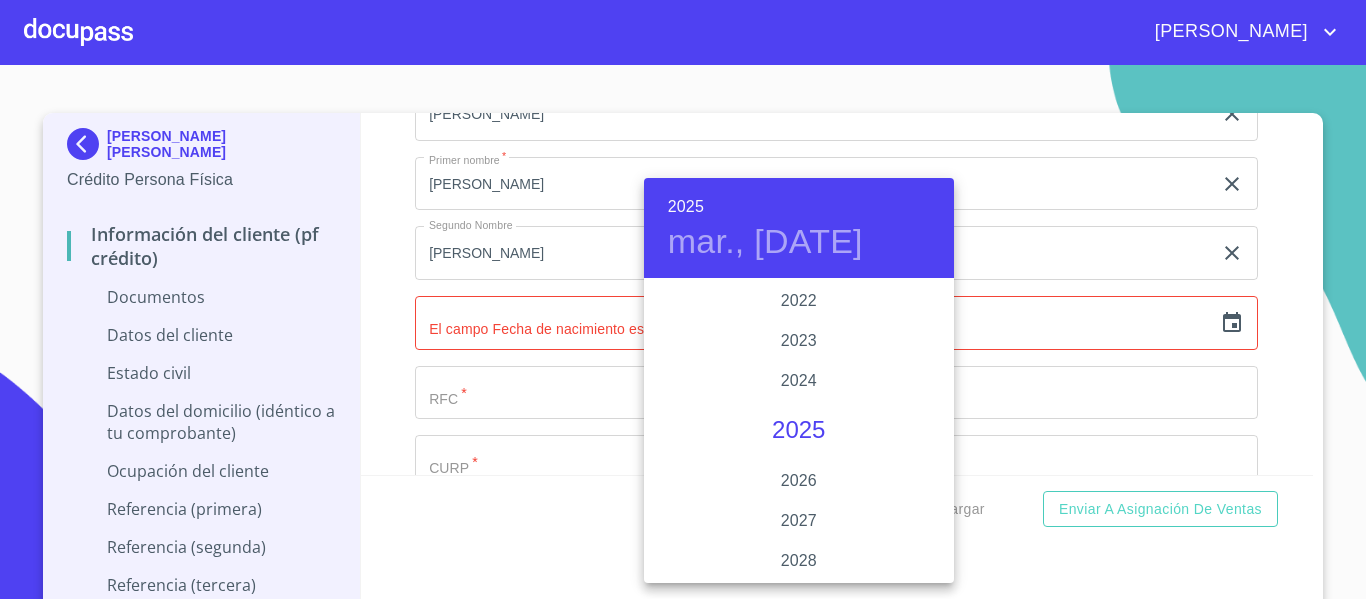click on "2025" at bounding box center (686, 207) 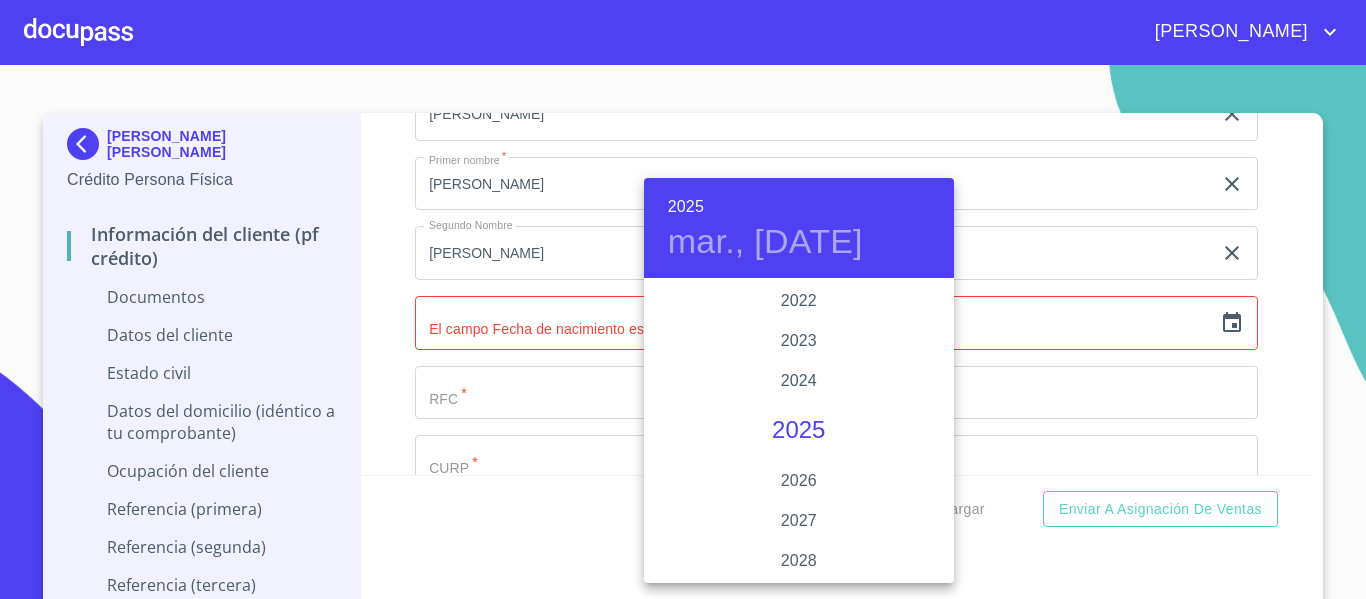 click on "2025" at bounding box center (799, 431) 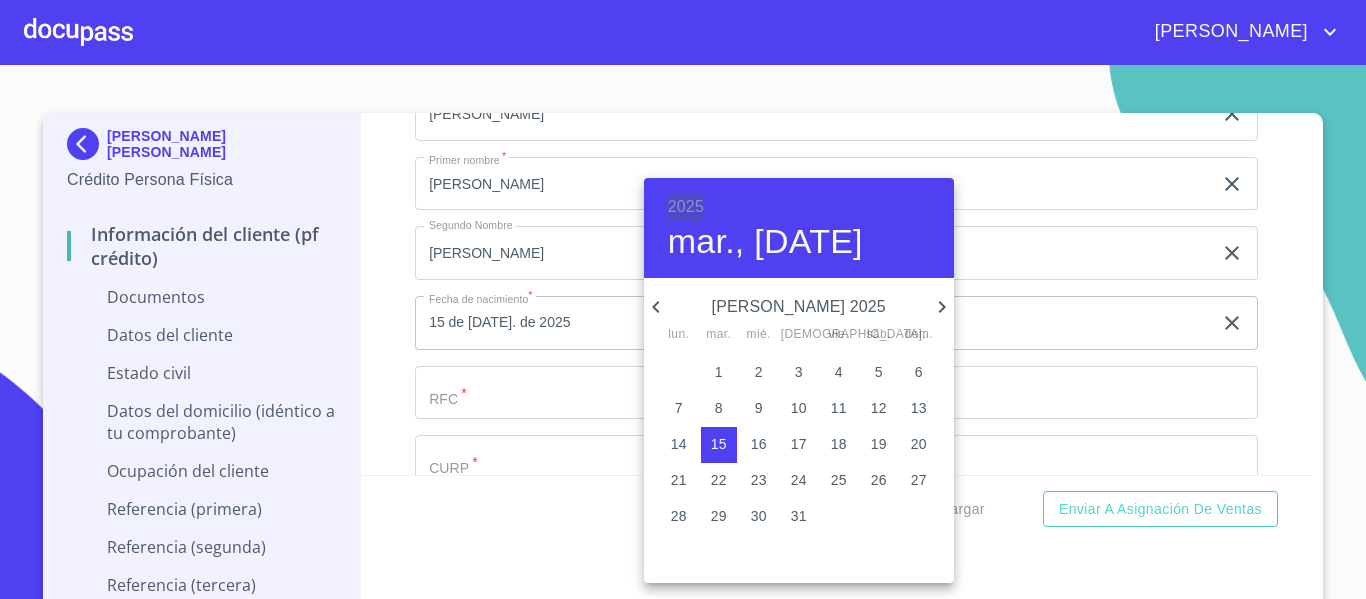 click on "2025" at bounding box center (686, 207) 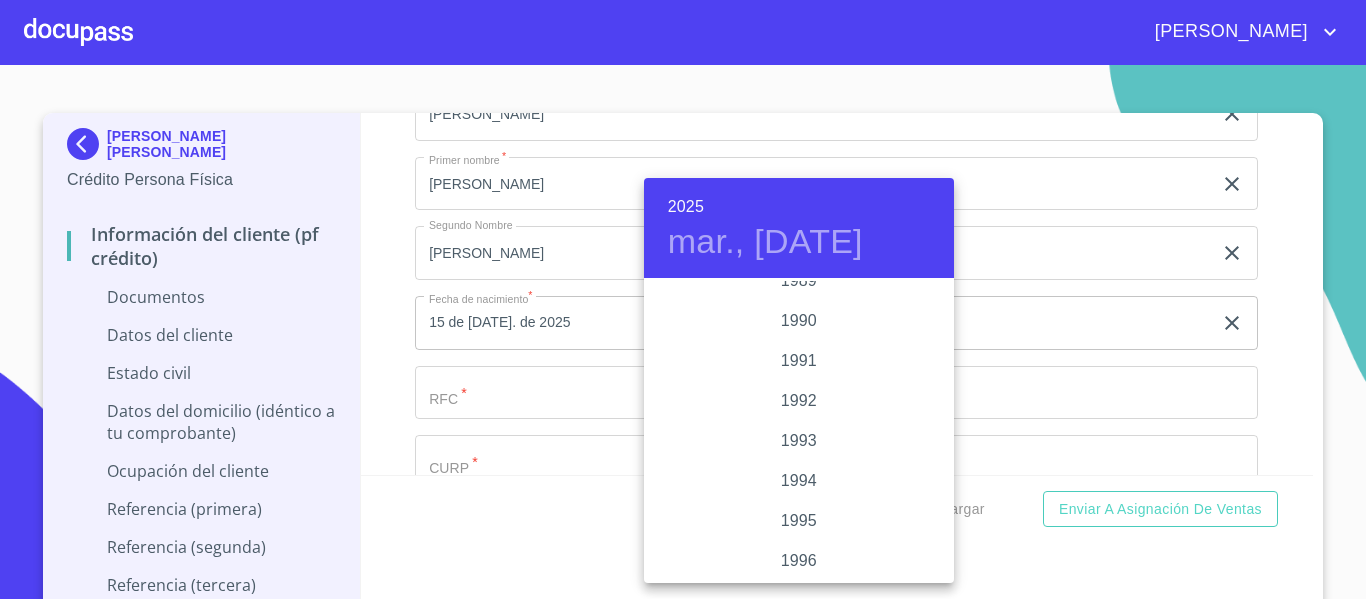 scroll, scrollTop: 2680, scrollLeft: 0, axis: vertical 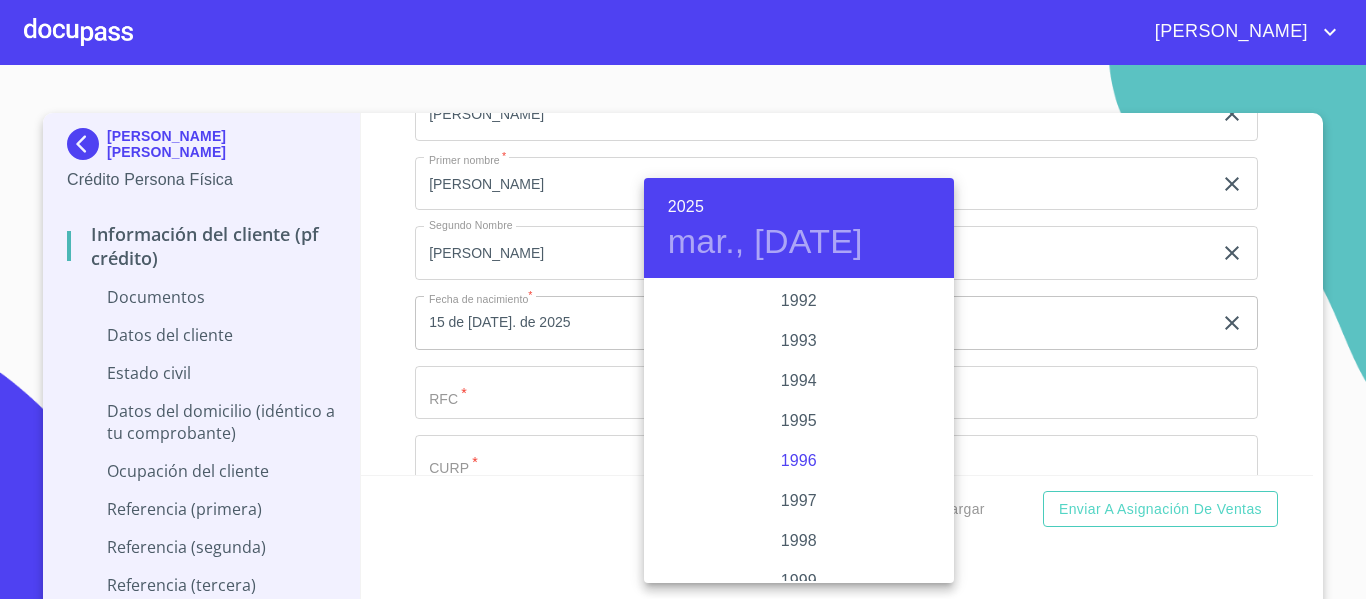 click on "1996" at bounding box center (799, 461) 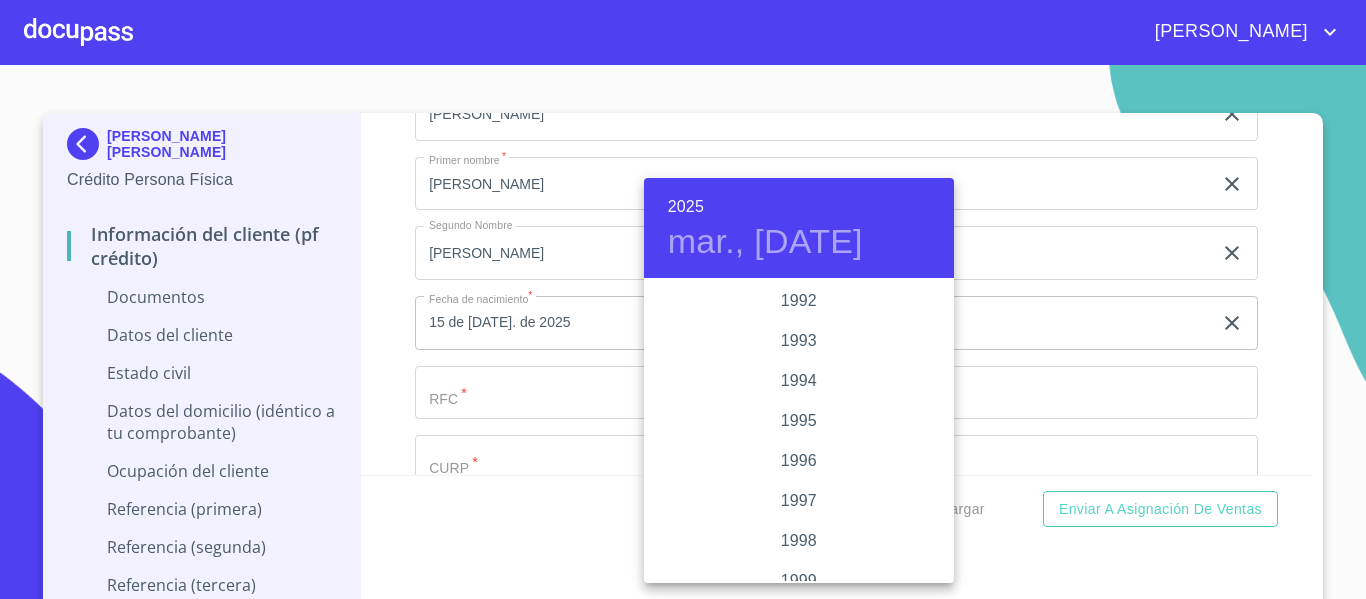 type on "15 de [DATE]. de 1996" 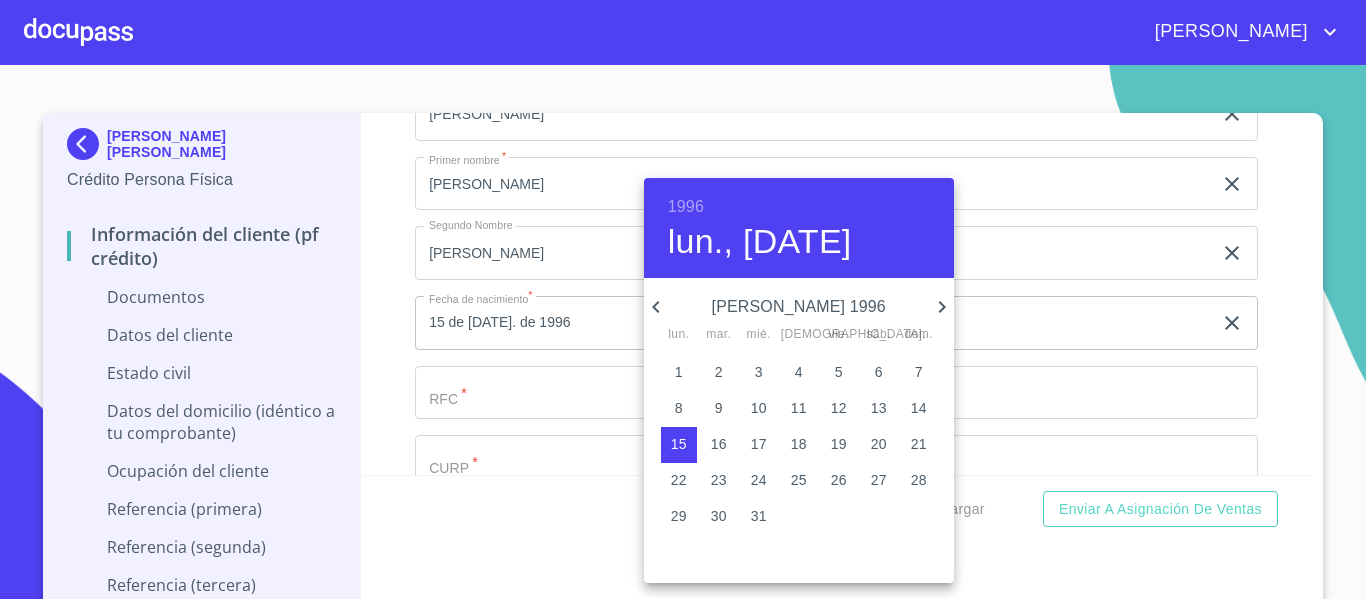 click 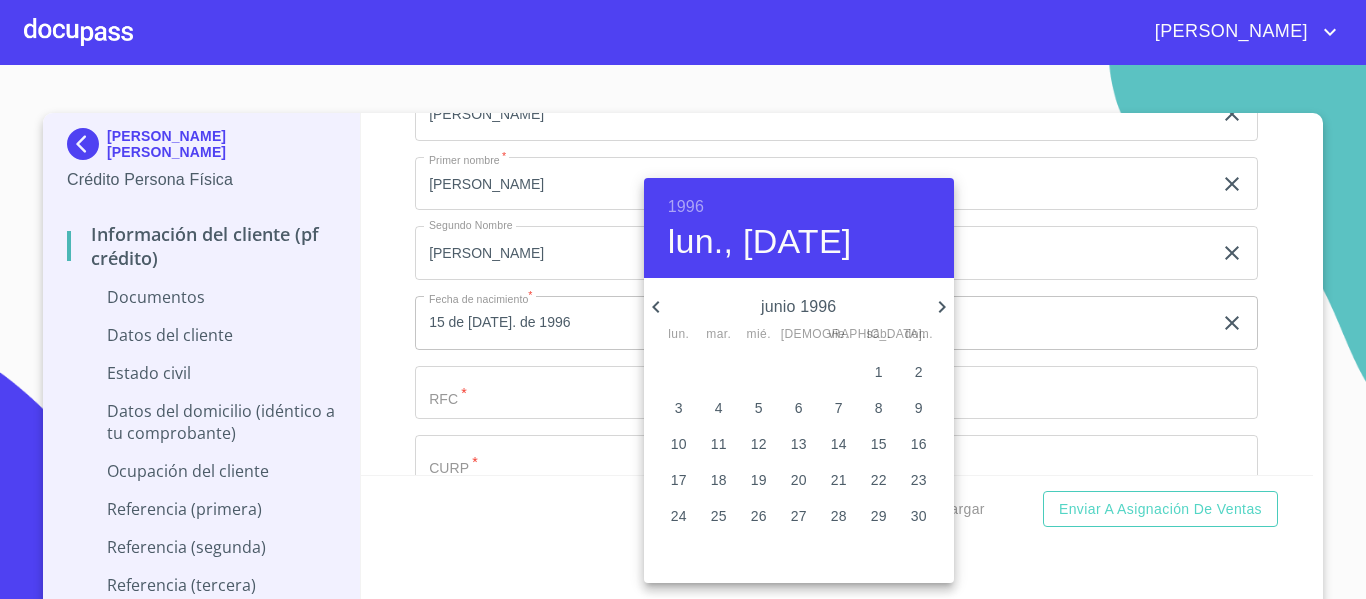 click 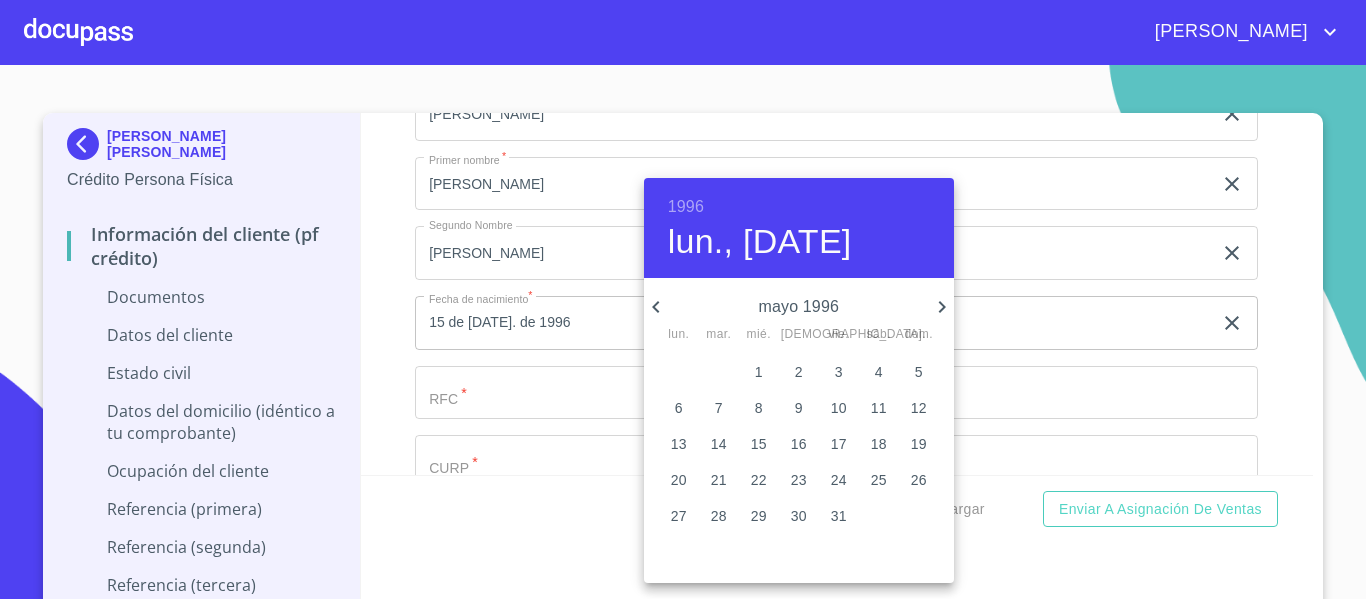 click at bounding box center [683, 299] 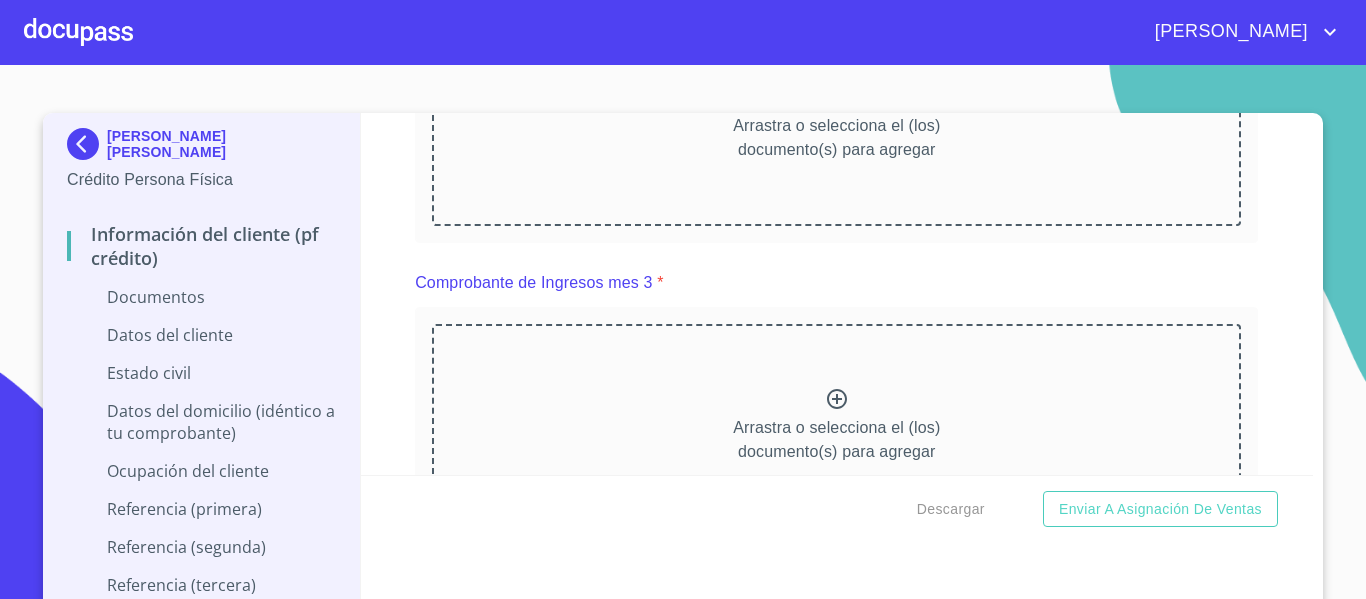 scroll, scrollTop: 0, scrollLeft: 0, axis: both 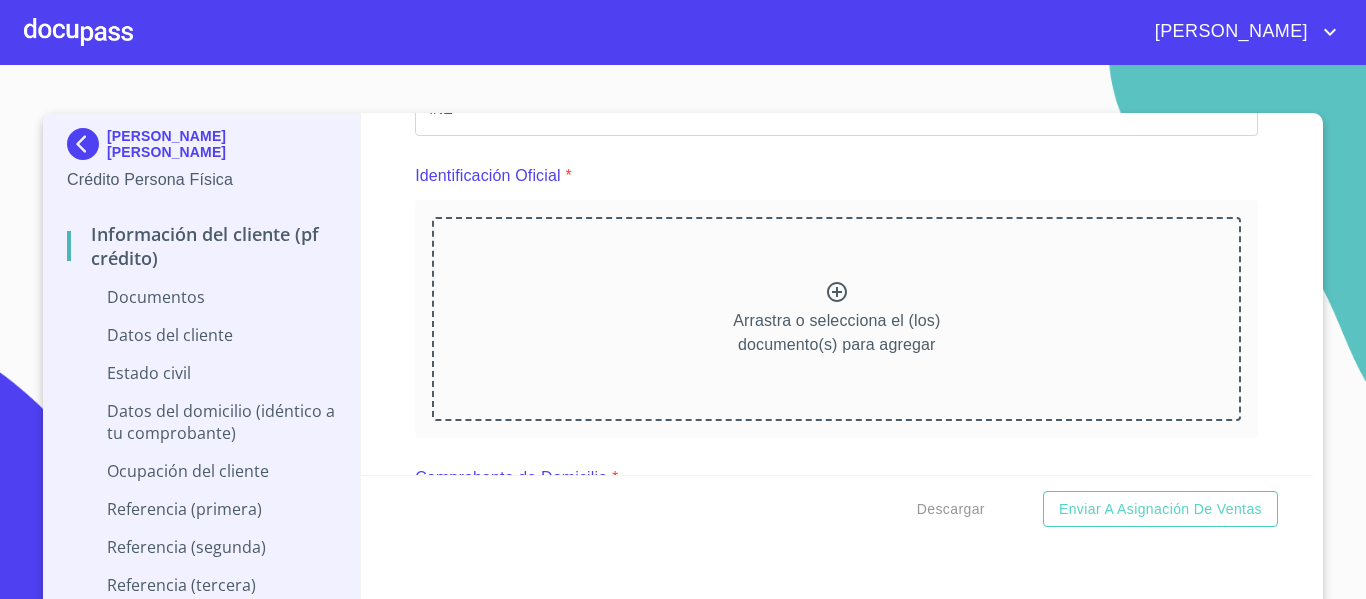 click on "Arrastra o selecciona el (los) documento(s) para agregar" at bounding box center [836, 319] 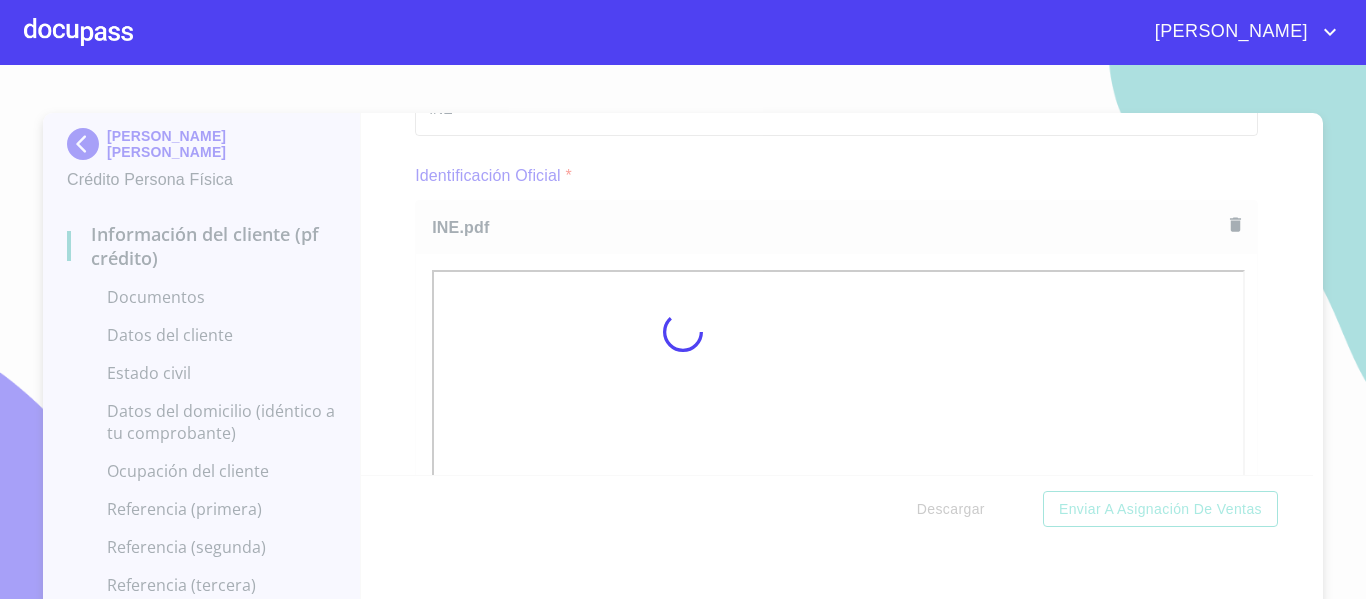 scroll, scrollTop: 23, scrollLeft: 0, axis: vertical 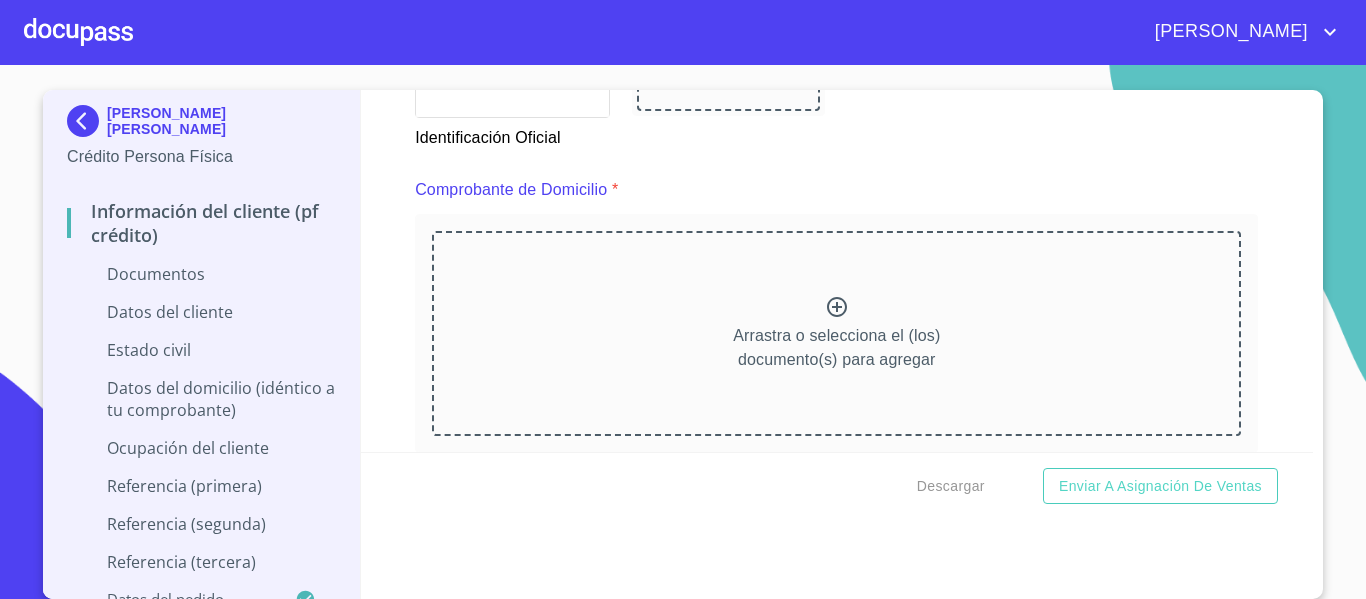 click on "Arrastra o selecciona el (los) documento(s) para agregar" at bounding box center (836, 333) 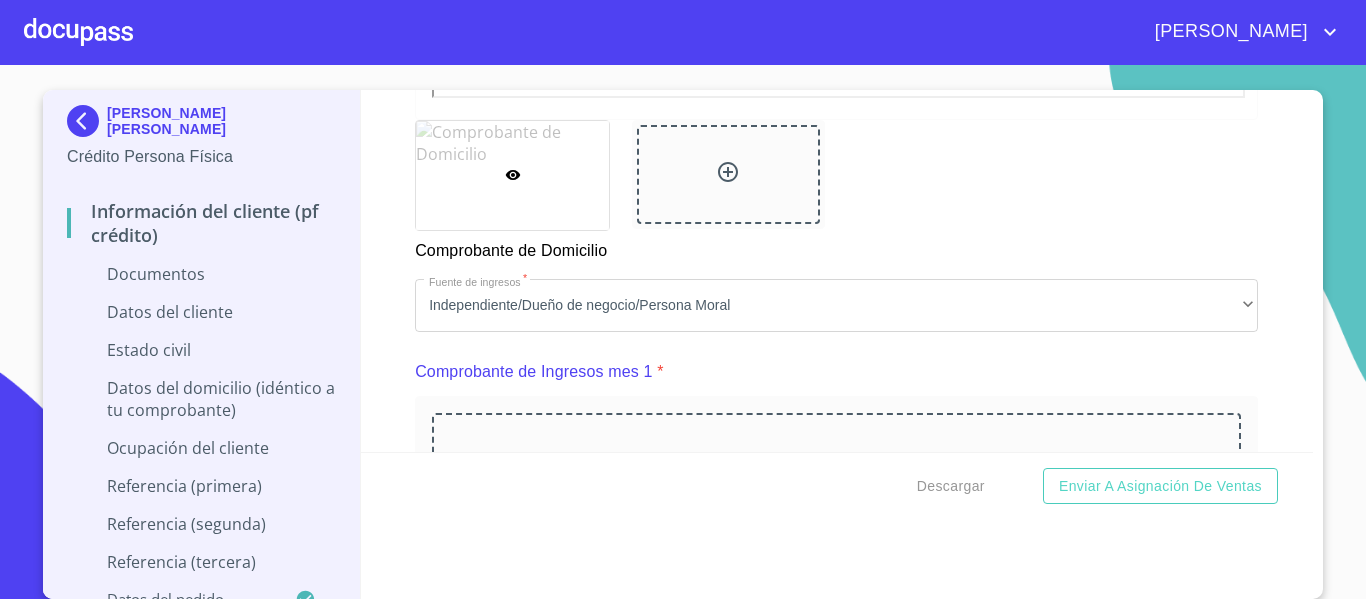 scroll, scrollTop: 1700, scrollLeft: 0, axis: vertical 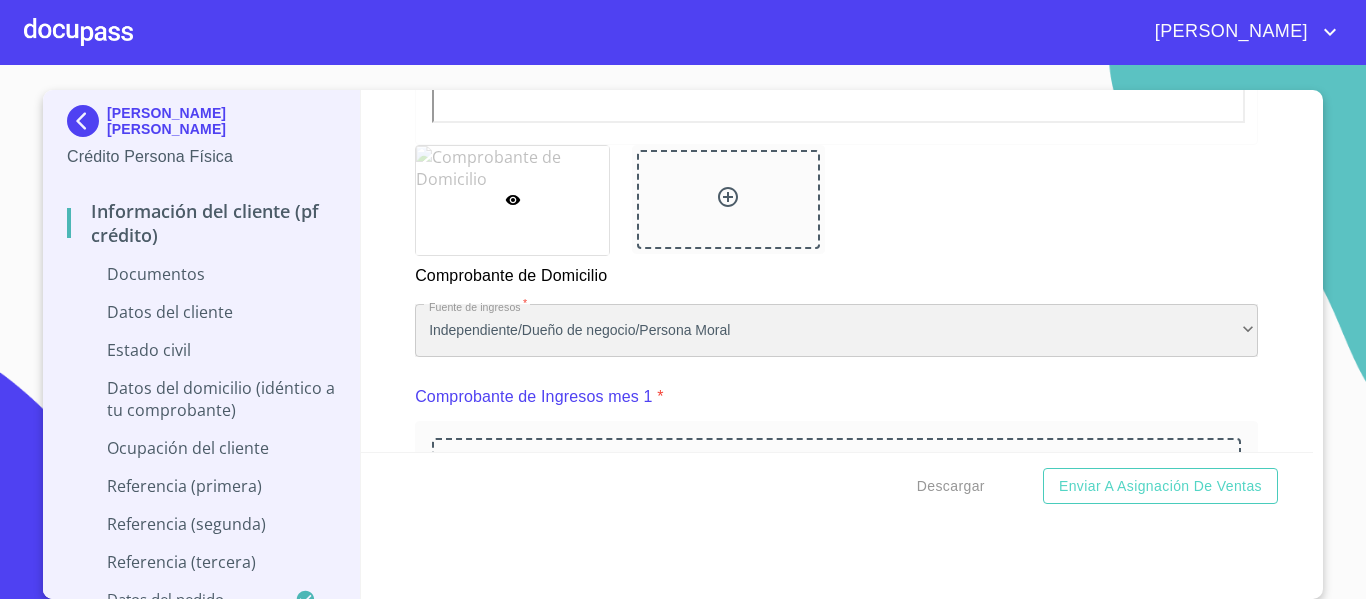 click on "Independiente/Dueño de negocio/Persona Moral" at bounding box center [836, 331] 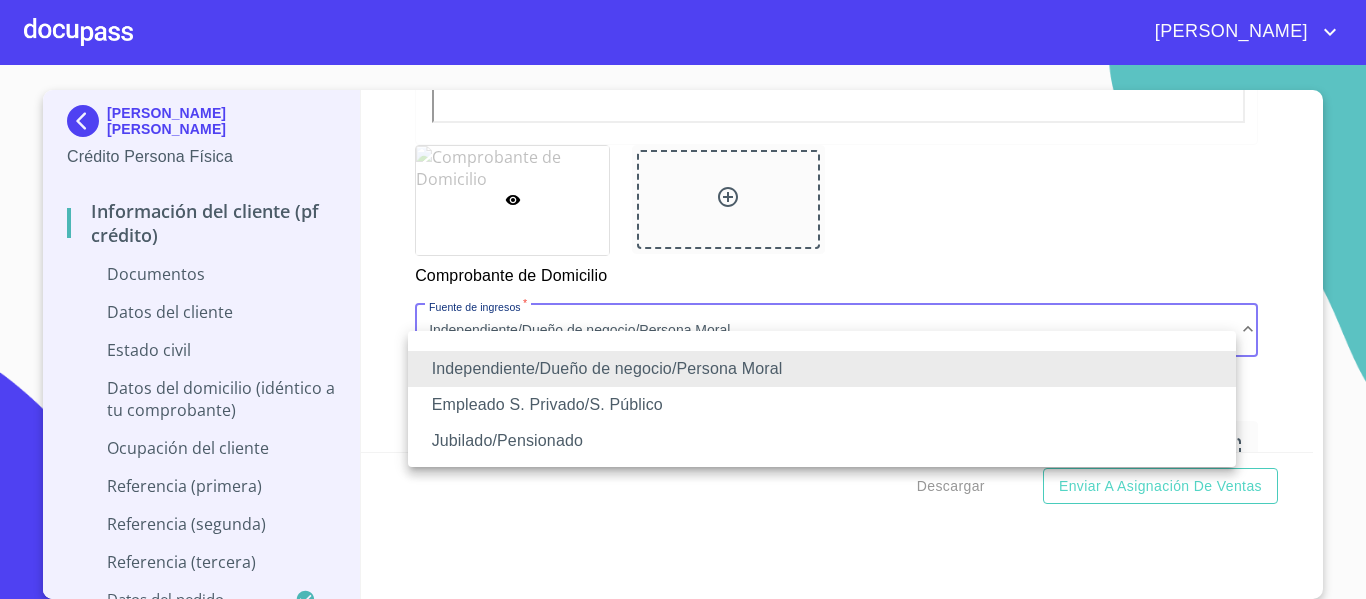 click on "Independiente/Dueño de negocio/Persona Moral" at bounding box center (822, 369) 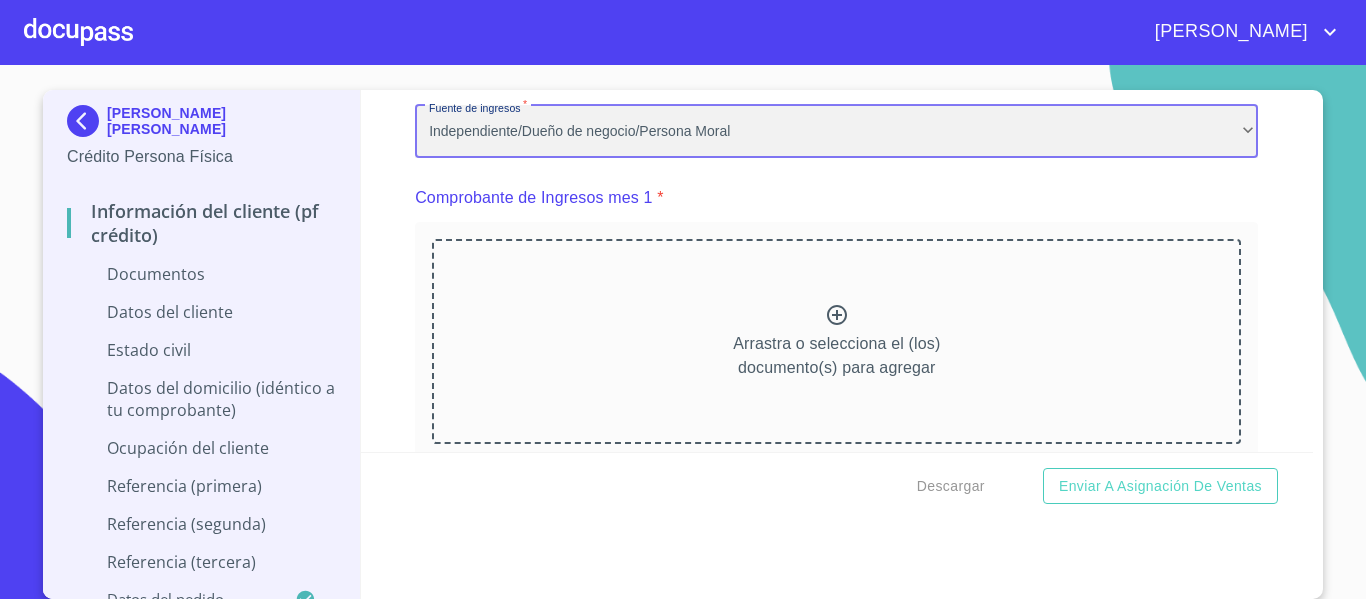 scroll, scrollTop: 1900, scrollLeft: 0, axis: vertical 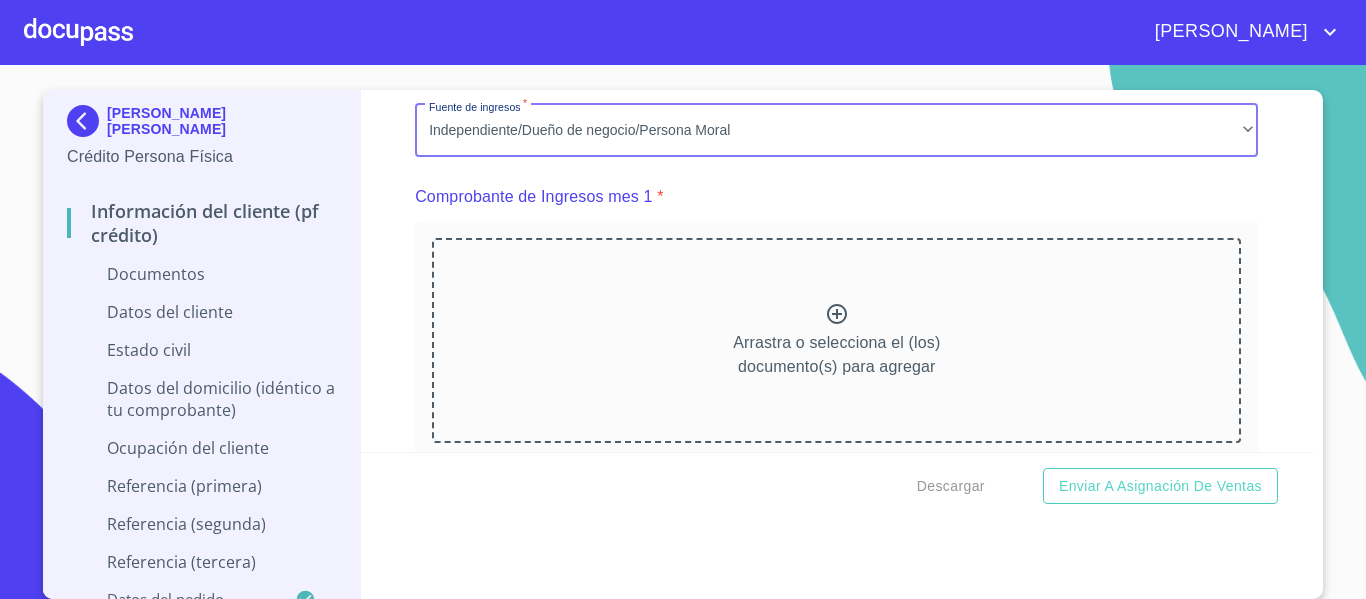 click on "Arrastra o selecciona el (los) documento(s) para agregar" at bounding box center (836, 340) 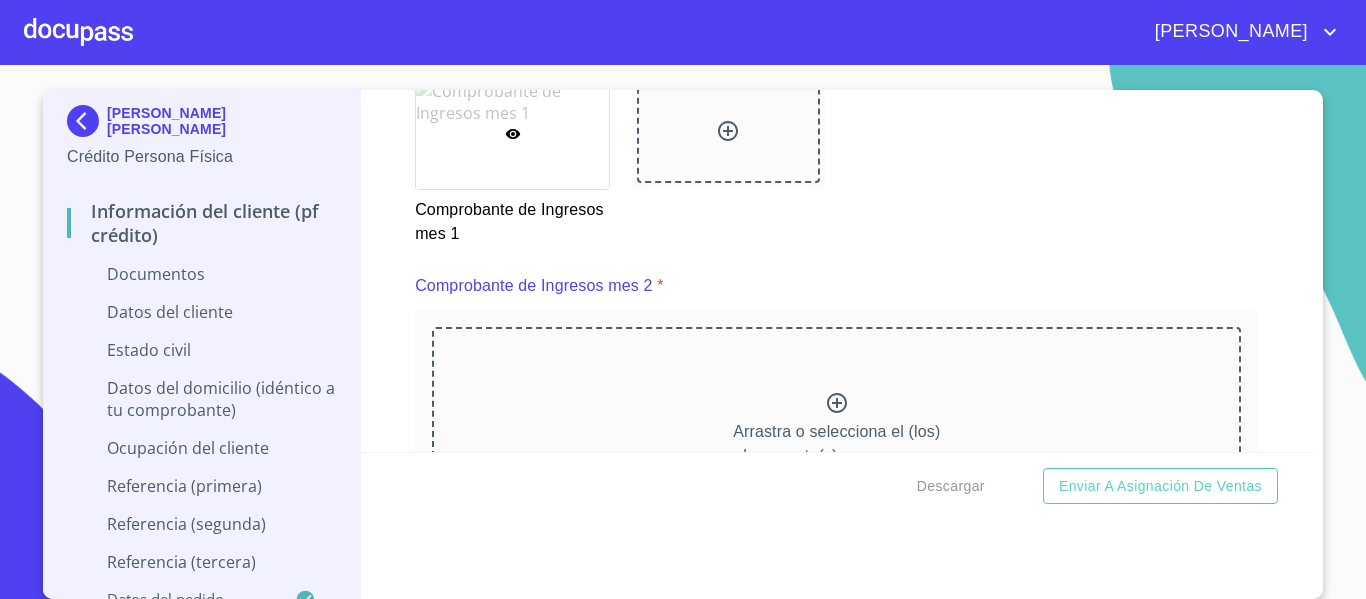 scroll, scrollTop: 2713, scrollLeft: 0, axis: vertical 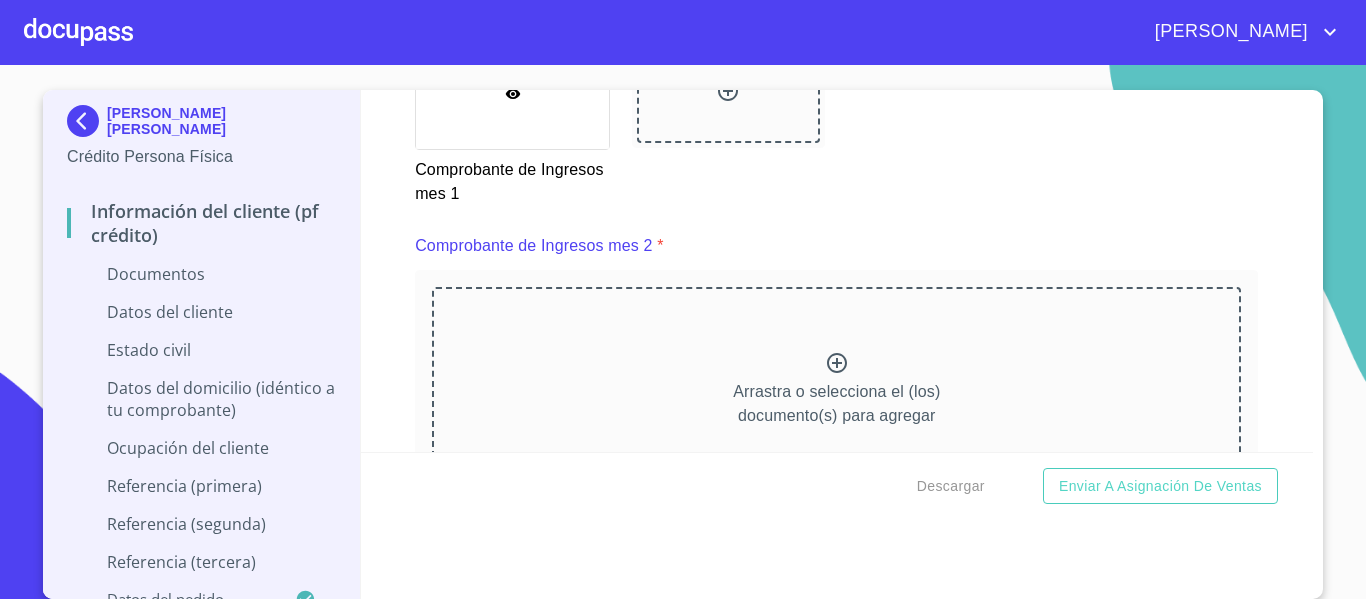 click on "Arrastra o selecciona el (los) documento(s) para agregar" at bounding box center (836, 404) 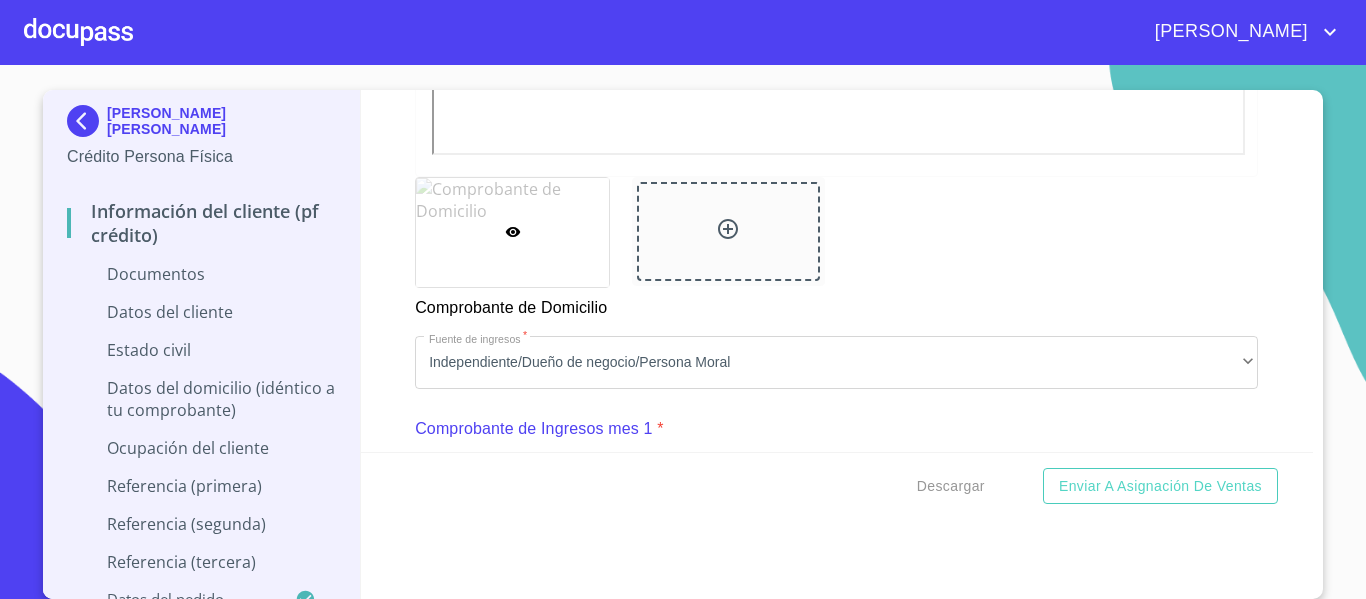scroll, scrollTop: 1713, scrollLeft: 0, axis: vertical 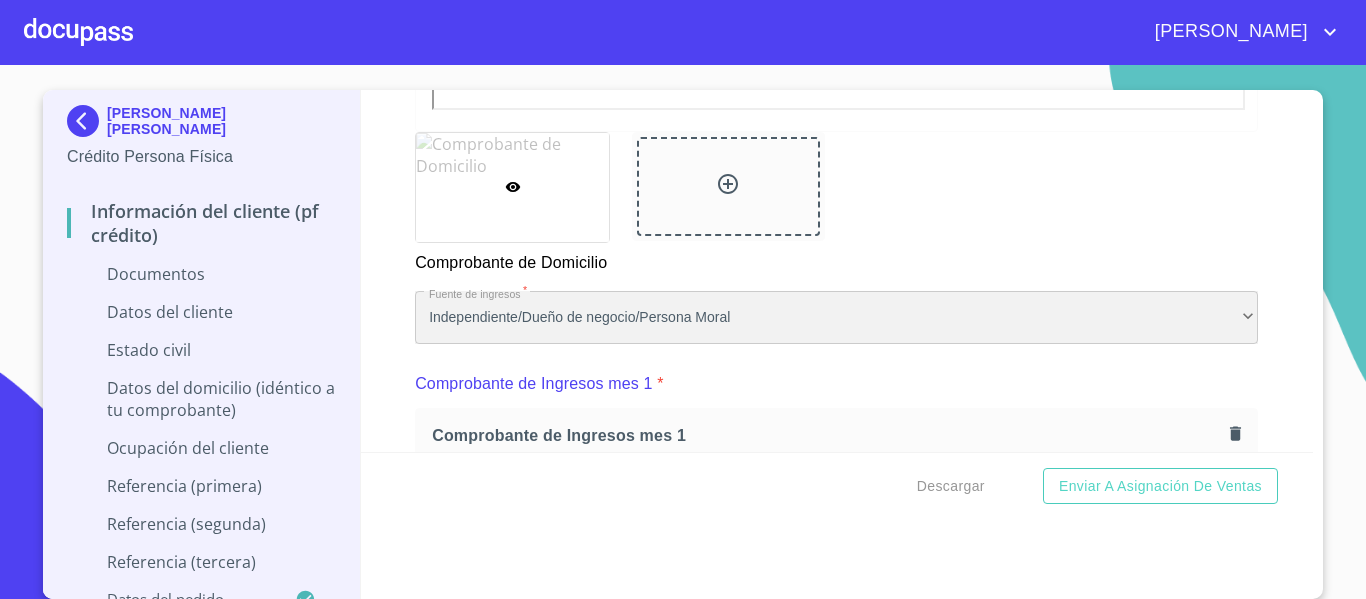 click on "Independiente/Dueño de negocio/Persona Moral" at bounding box center [836, 318] 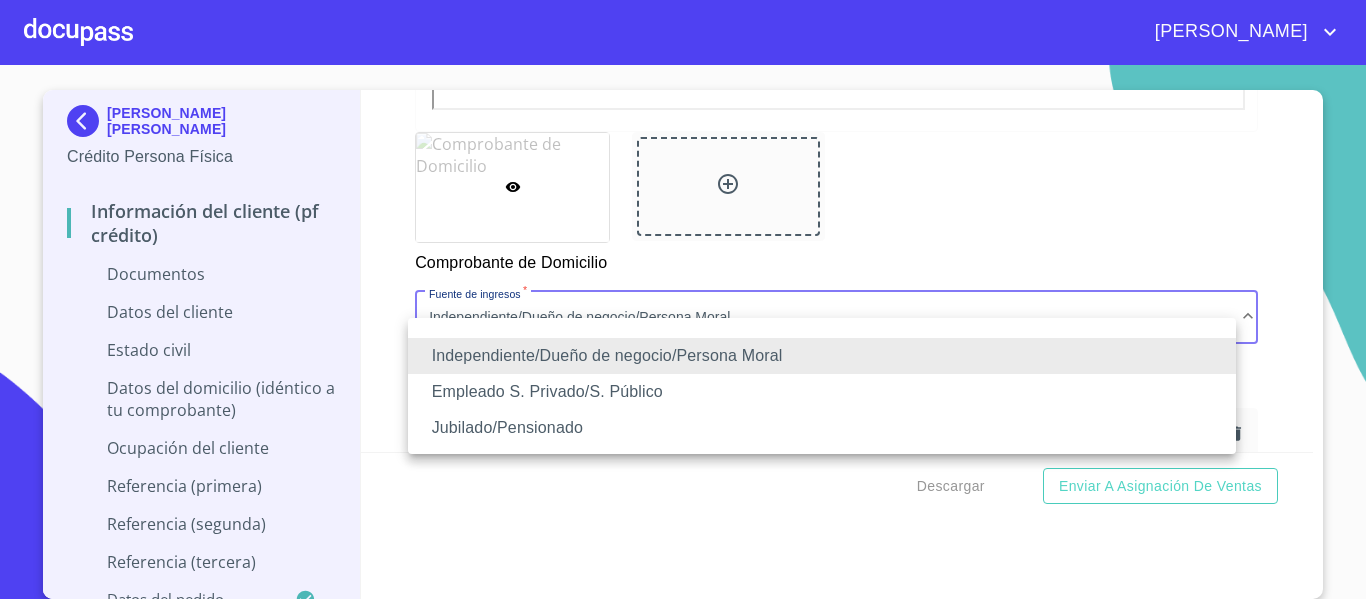 click on "Empleado S. Privado/S. Público" at bounding box center [822, 392] 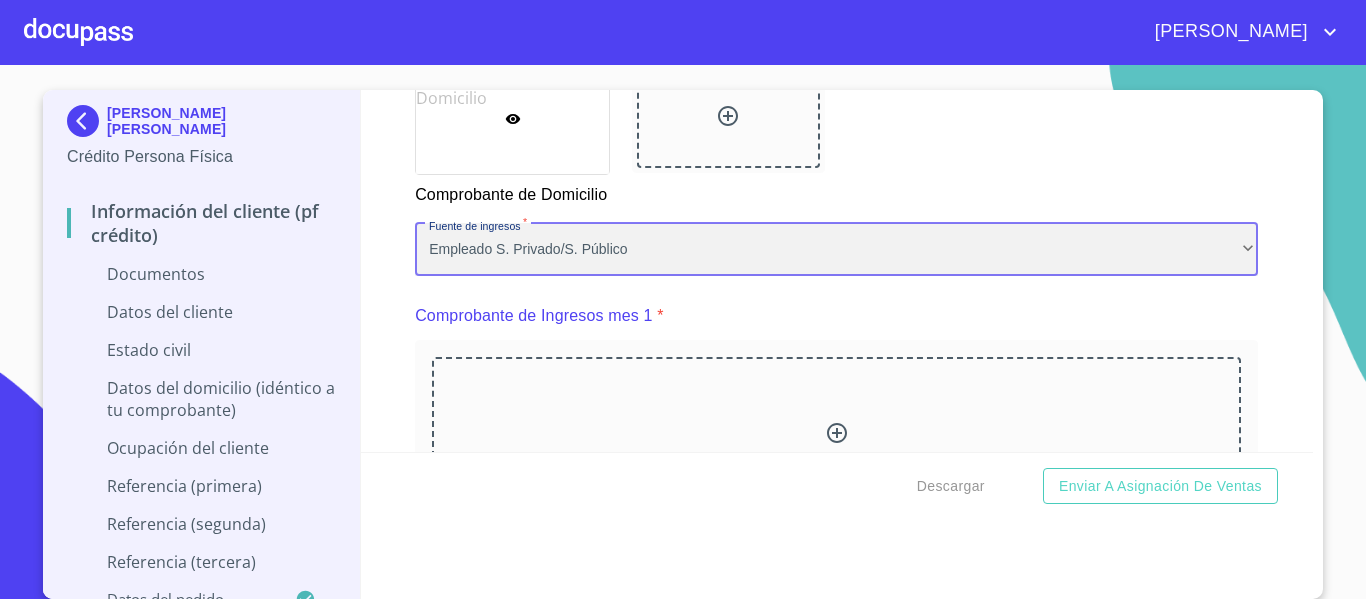 scroll, scrollTop: 1813, scrollLeft: 0, axis: vertical 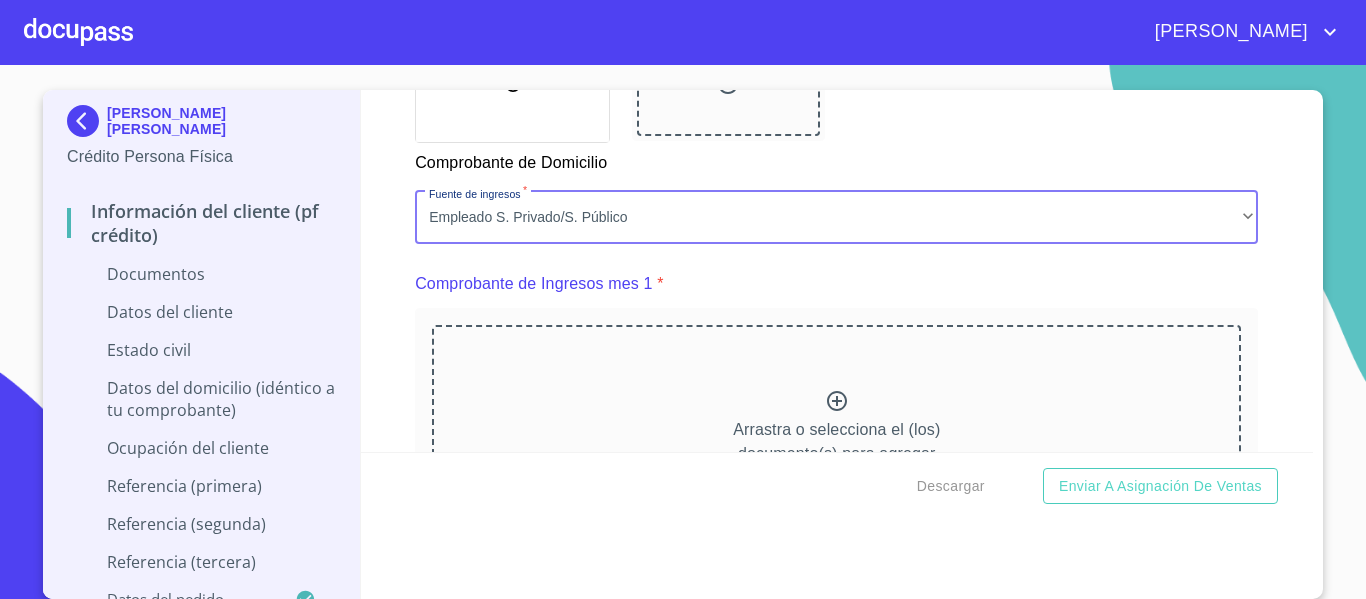 click on "Arrastra o selecciona el (los) documento(s) para agregar" at bounding box center (836, 427) 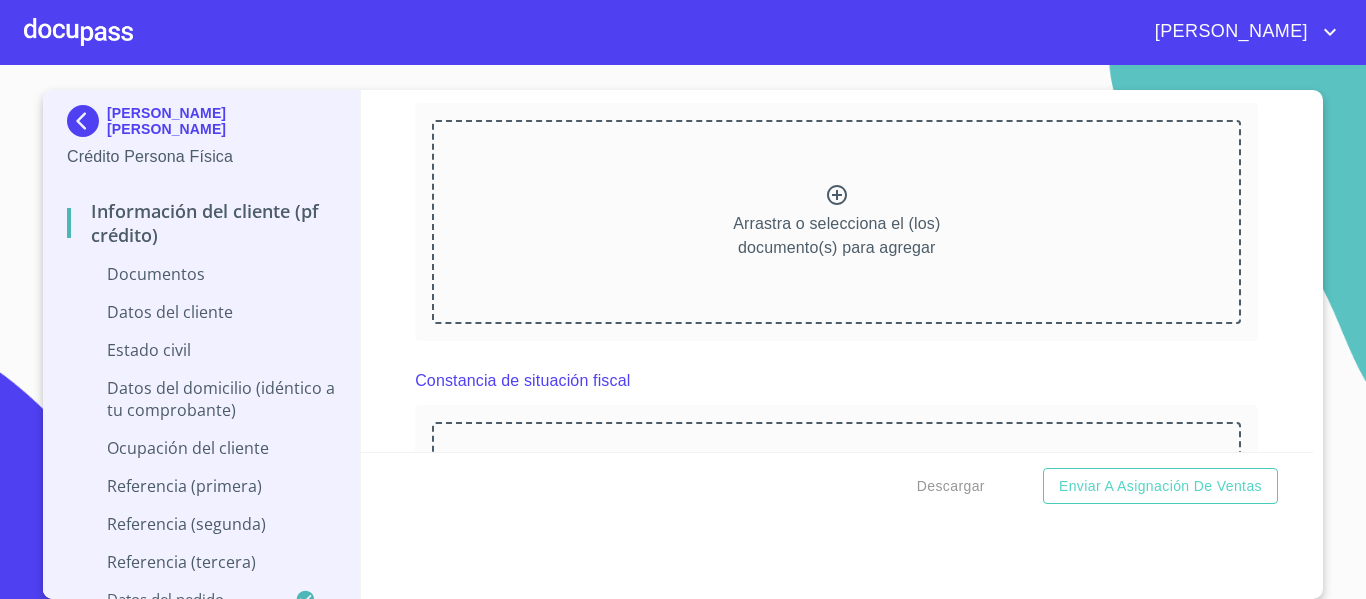 scroll, scrollTop: 3313, scrollLeft: 0, axis: vertical 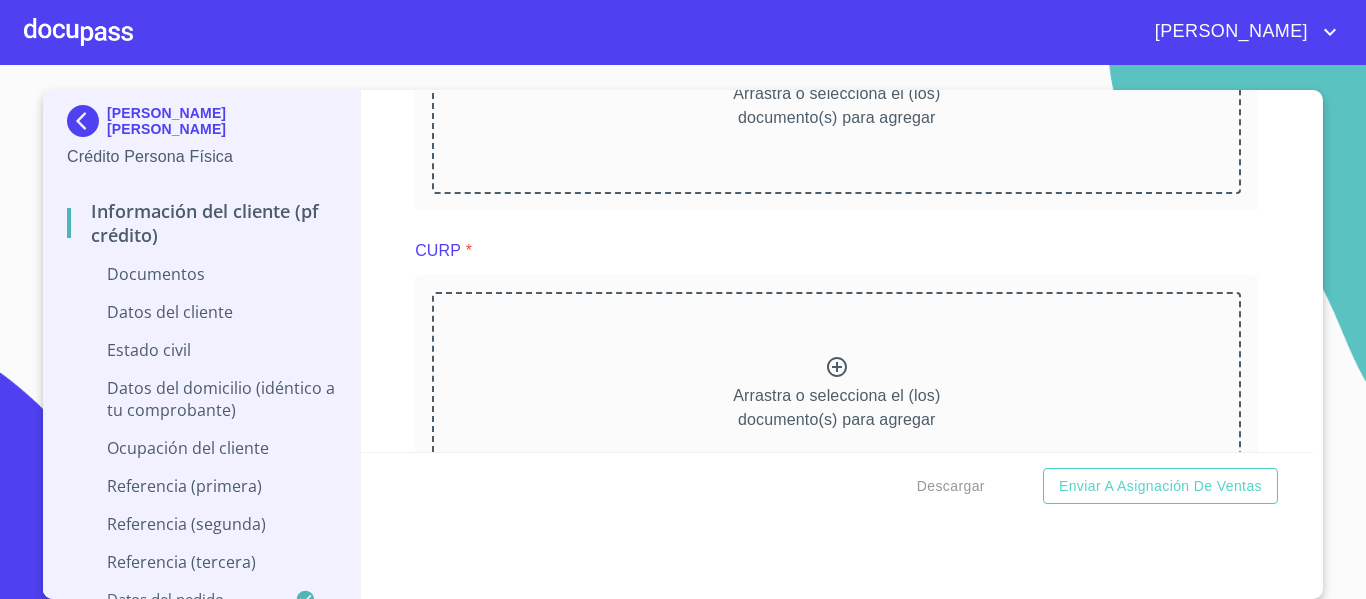 click on "Arrastra o selecciona el (los) documento(s) para agregar" at bounding box center [836, 394] 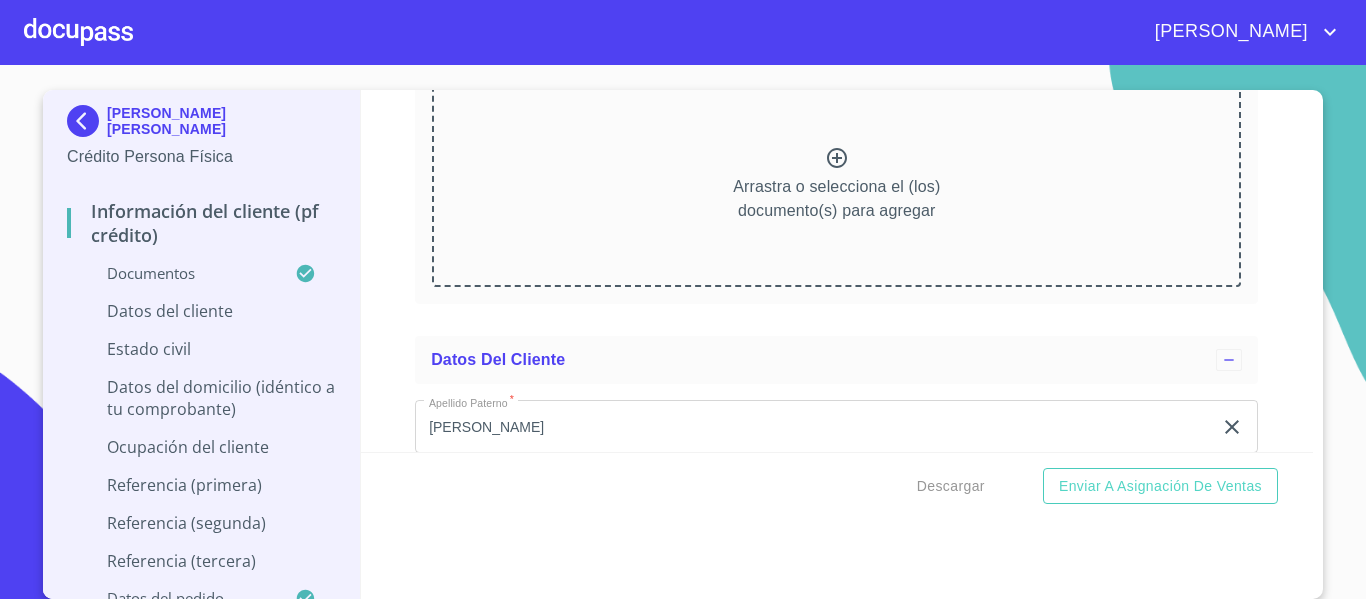 scroll, scrollTop: 4213, scrollLeft: 0, axis: vertical 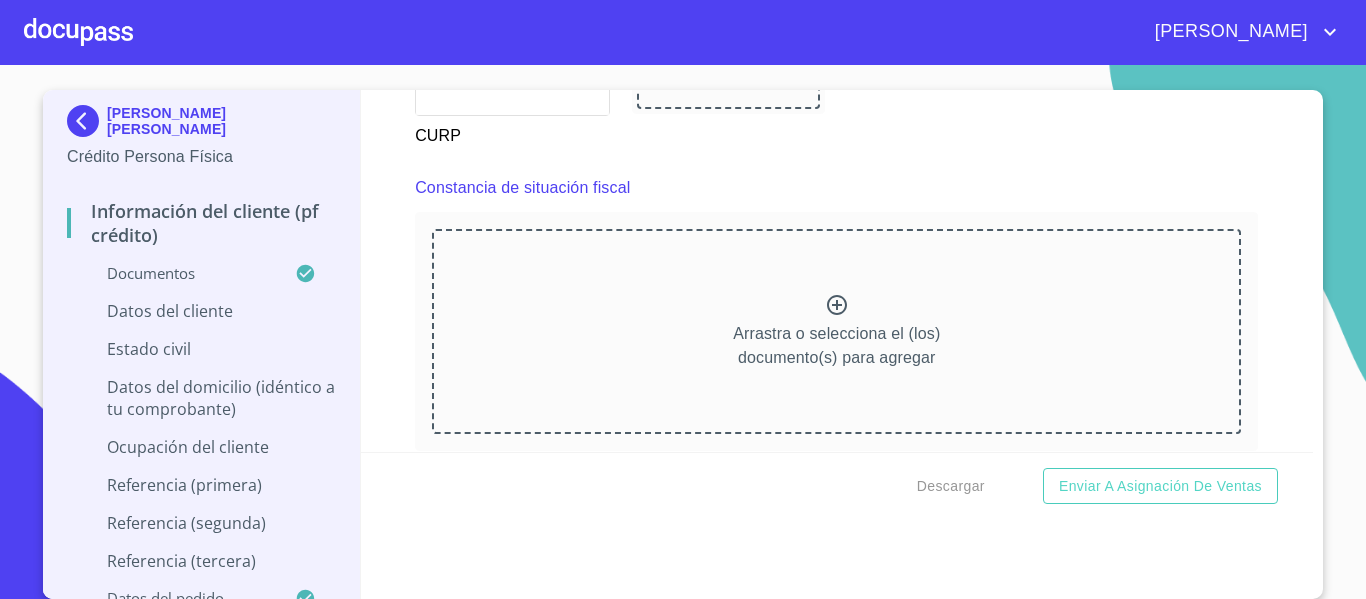 click on "Arrastra o selecciona el (los) documento(s) para agregar" at bounding box center [836, 346] 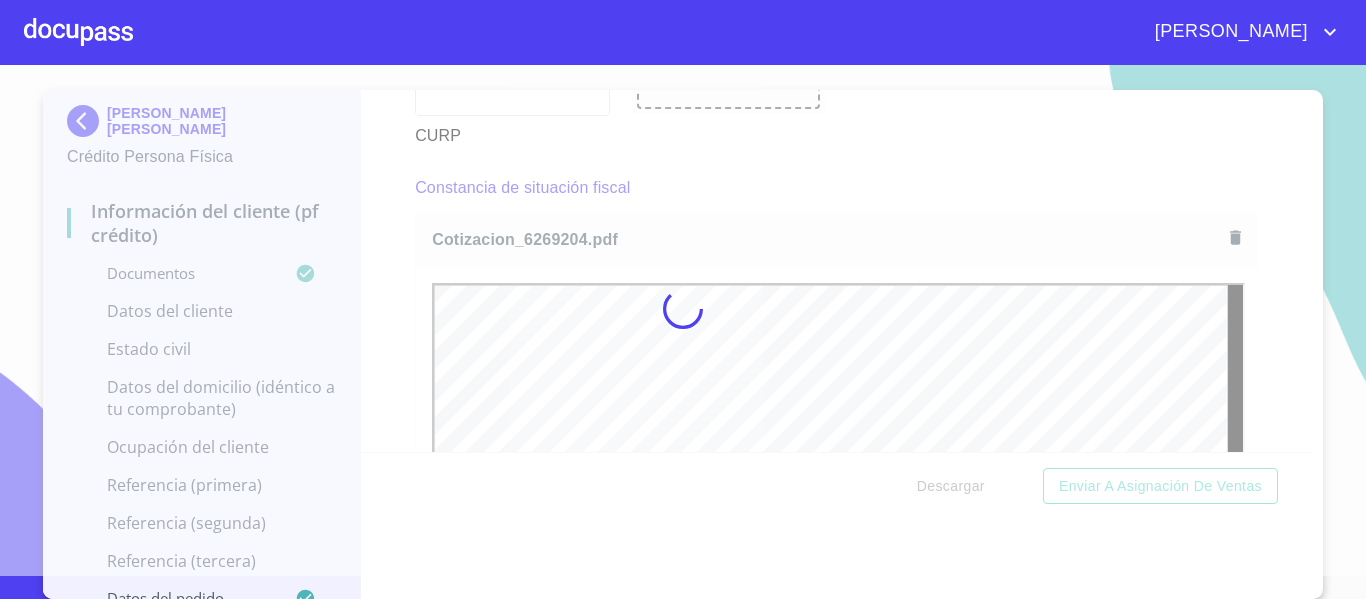 scroll, scrollTop: 0, scrollLeft: 0, axis: both 